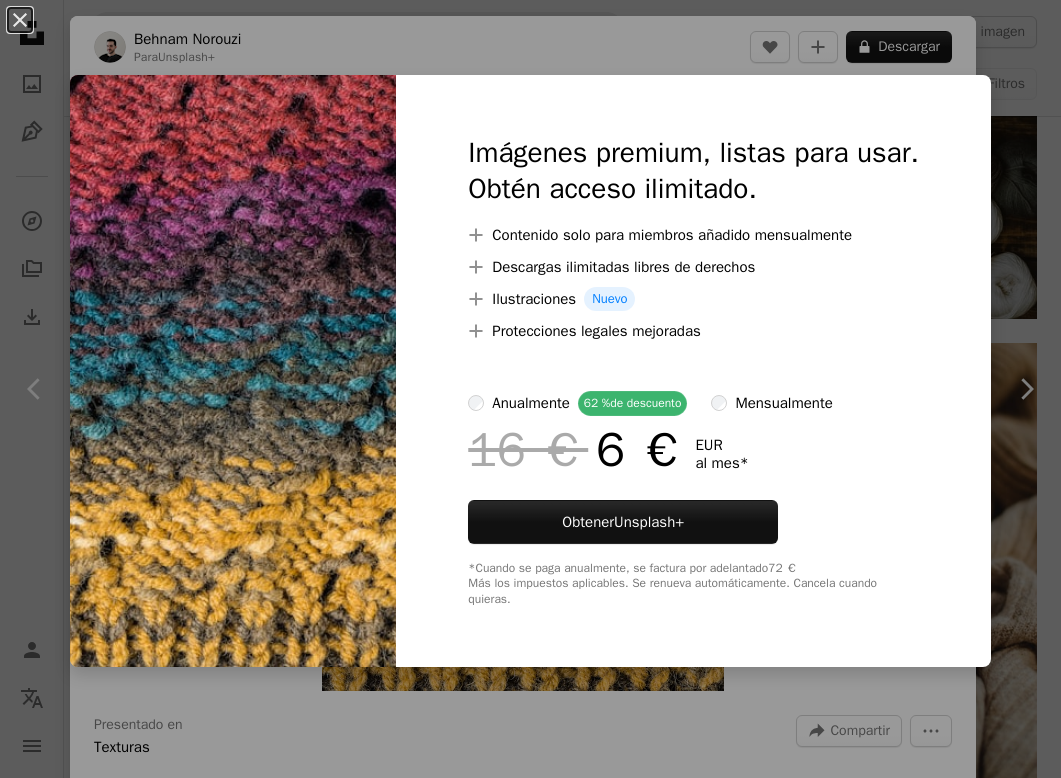 scroll, scrollTop: 1909, scrollLeft: 0, axis: vertical 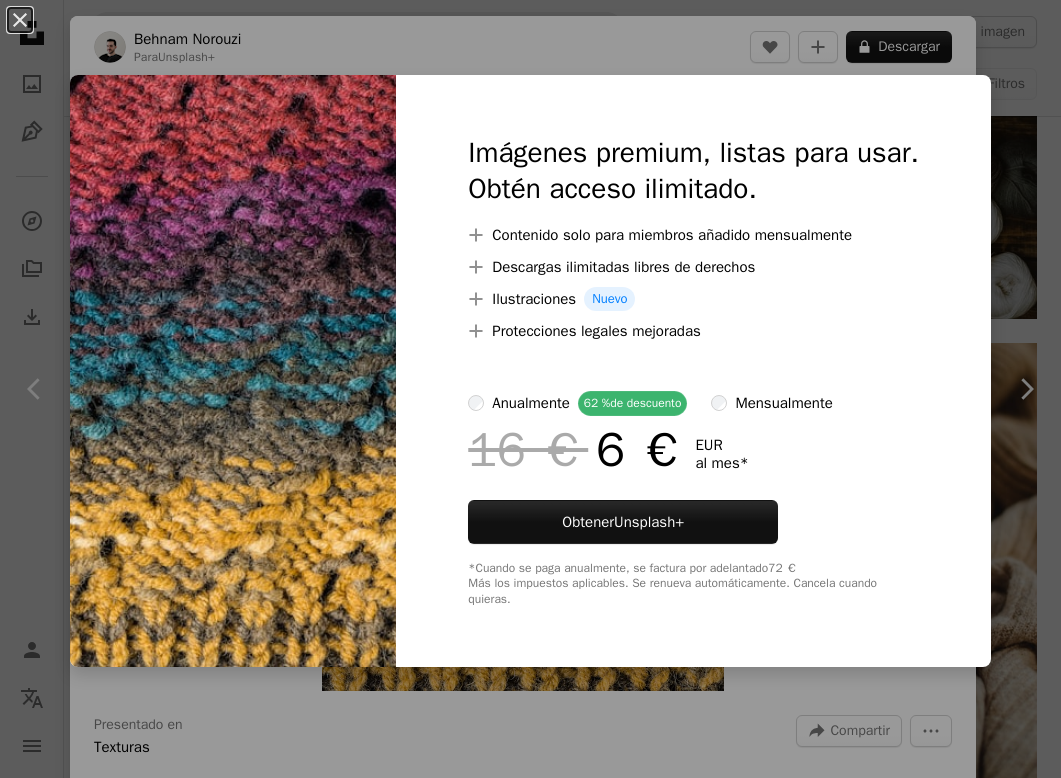 click on "An X shape Imágenes premium, listas para usar. Obtén acceso ilimitado. A plus sign Contenido solo para miembros añadido mensualmente A plus sign Descargas ilimitadas libres de derechos A plus sign Ilustraciones  Nuevo A plus sign Protecciones legales mejoradas anualmente 62 %  de descuento mensualmente 16 €   6 € EUR al mes * Obtener  Unsplash+ *Cuando se paga anualmente, se factura por adelantado  72 € Más los impuestos aplicables. Se renueva automáticamente. Cancela cuando quieras." at bounding box center [530, 389] 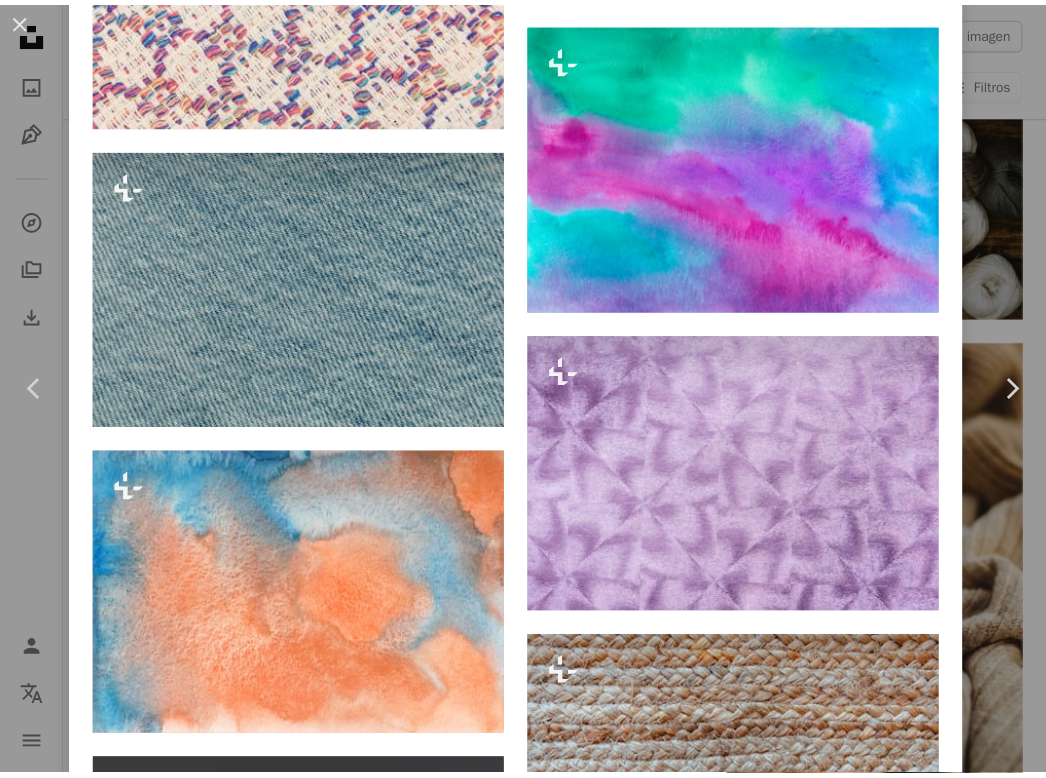 scroll, scrollTop: 7889, scrollLeft: 0, axis: vertical 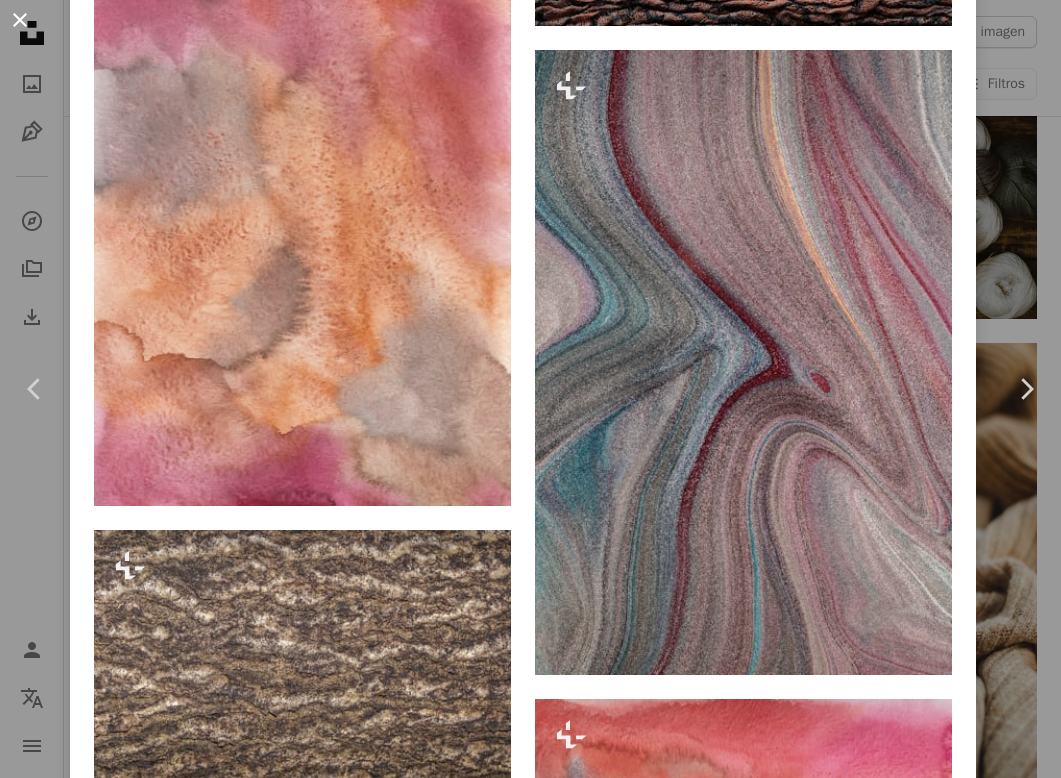 click on "An X shape" at bounding box center (20, 20) 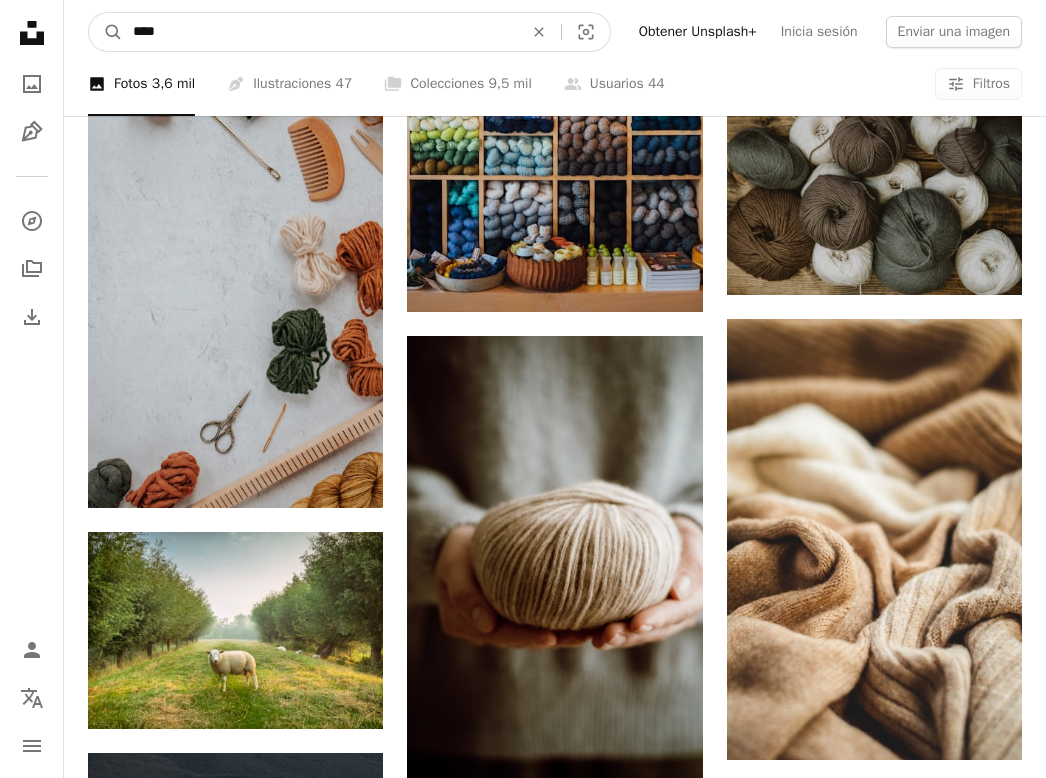 drag, startPoint x: 208, startPoint y: 39, endPoint x: 84, endPoint y: 21, distance: 125.299644 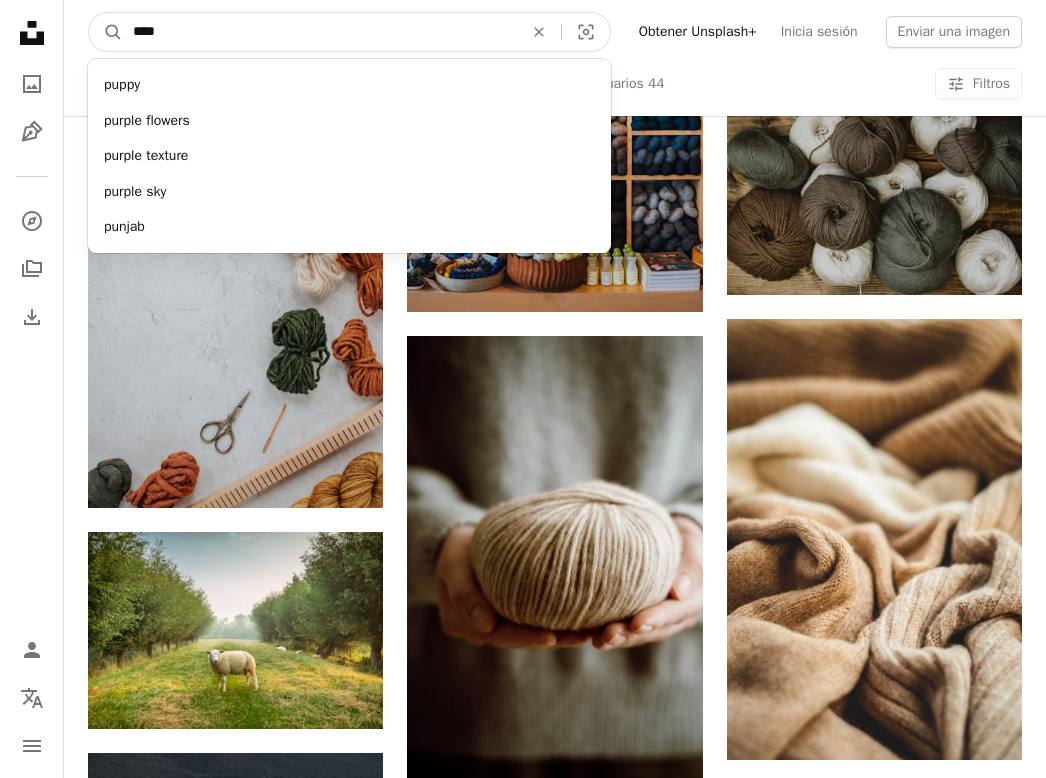 type on "*****" 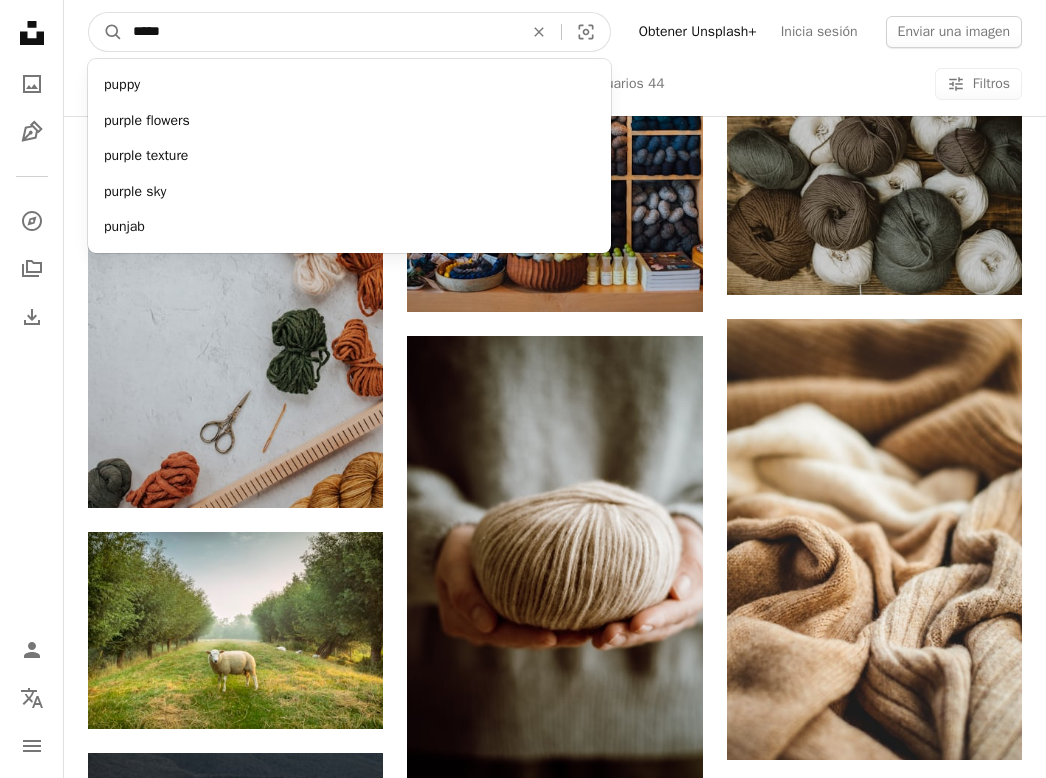 click on "A magnifying glass" at bounding box center [106, 32] 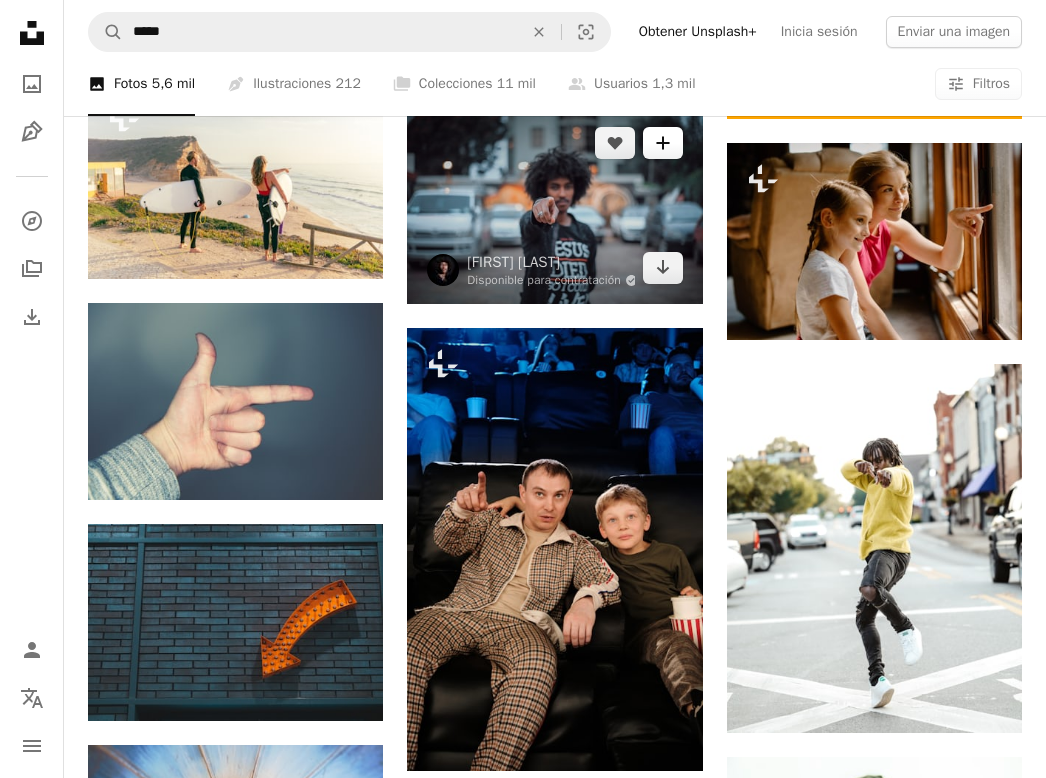 scroll, scrollTop: 1694, scrollLeft: 0, axis: vertical 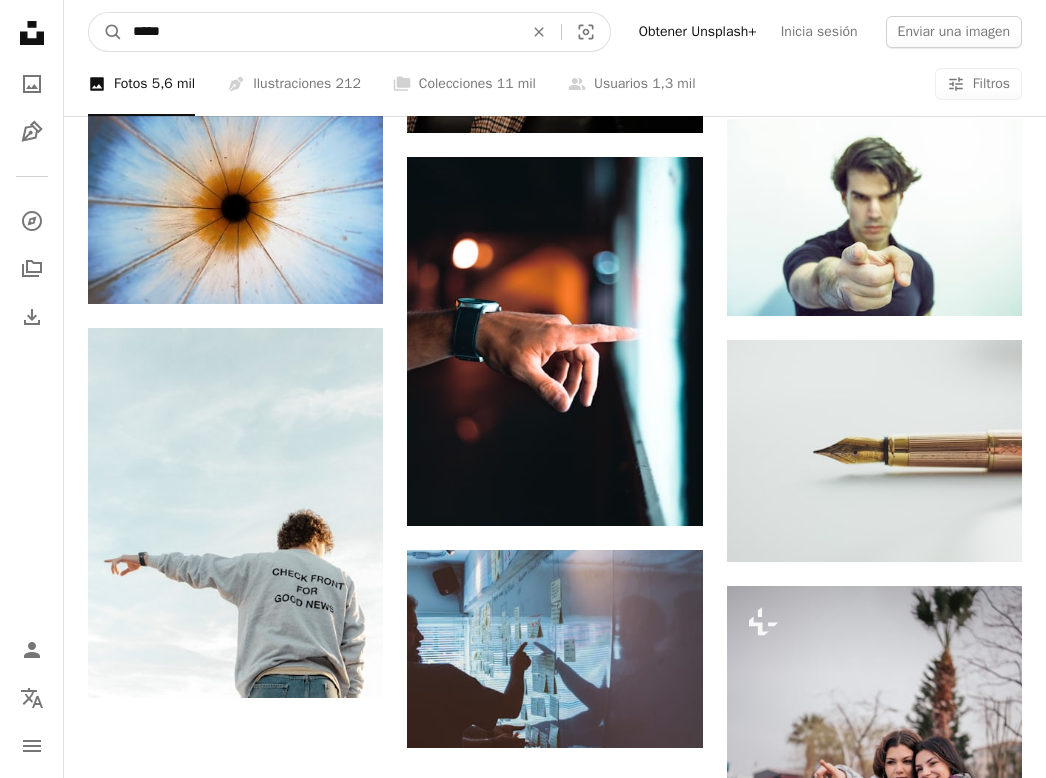 drag, startPoint x: 164, startPoint y: 9, endPoint x: 68, endPoint y: -5, distance: 97.015465 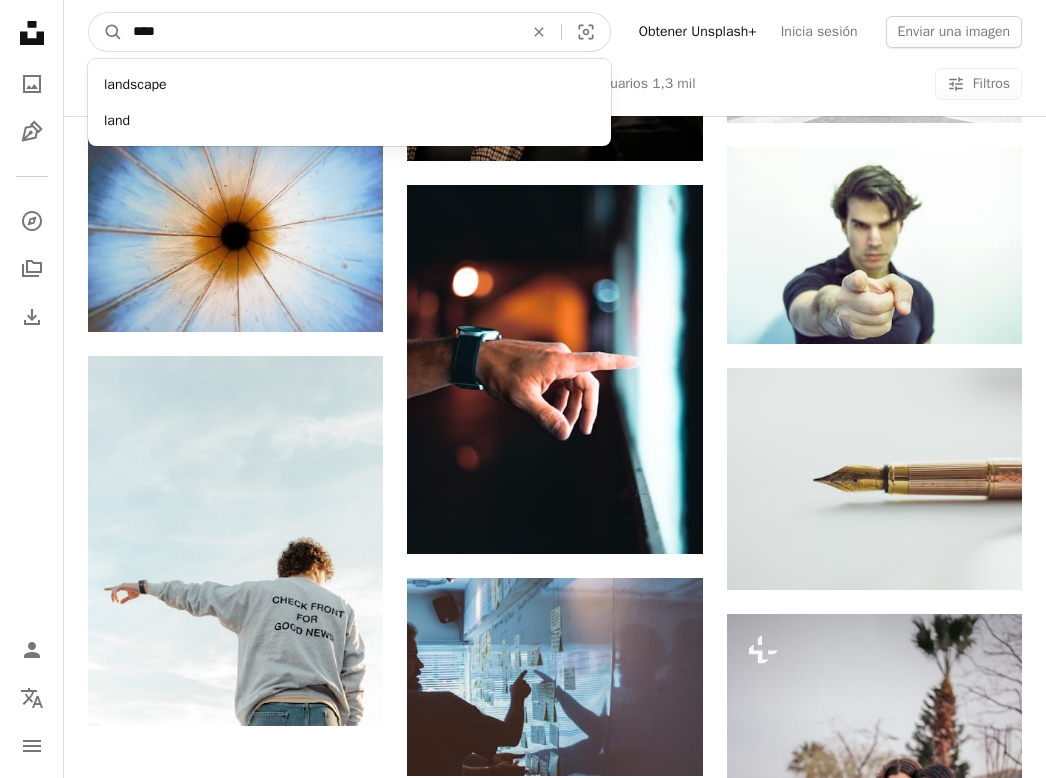 type on "****" 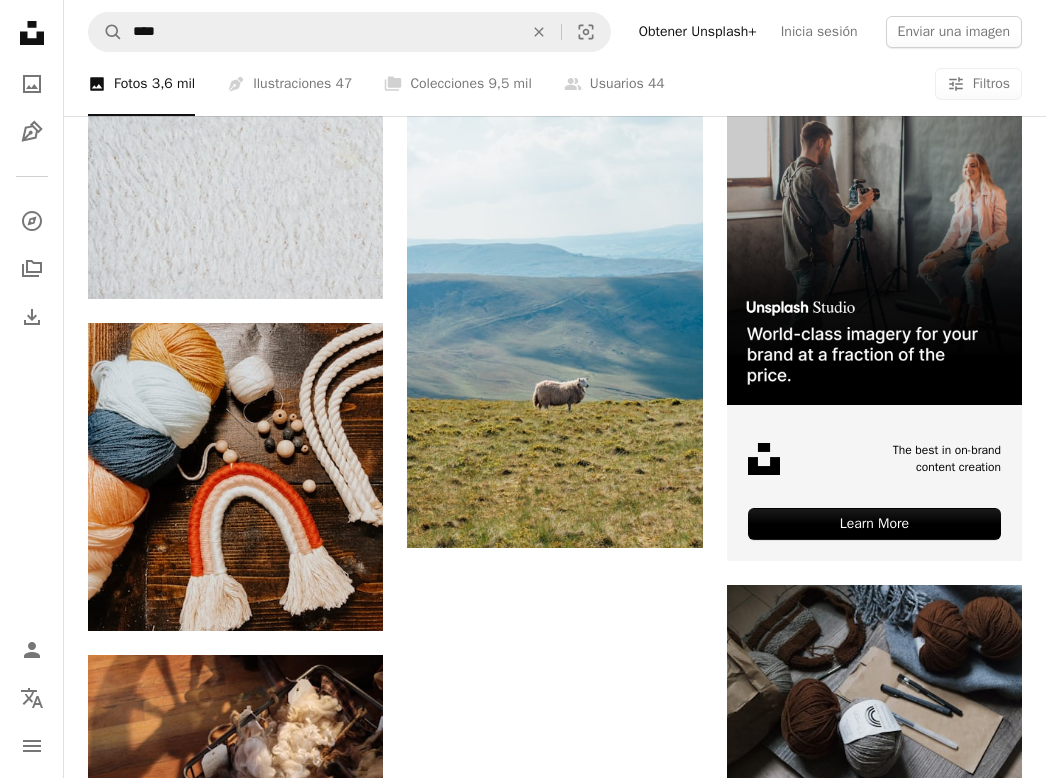 scroll, scrollTop: 7165, scrollLeft: 0, axis: vertical 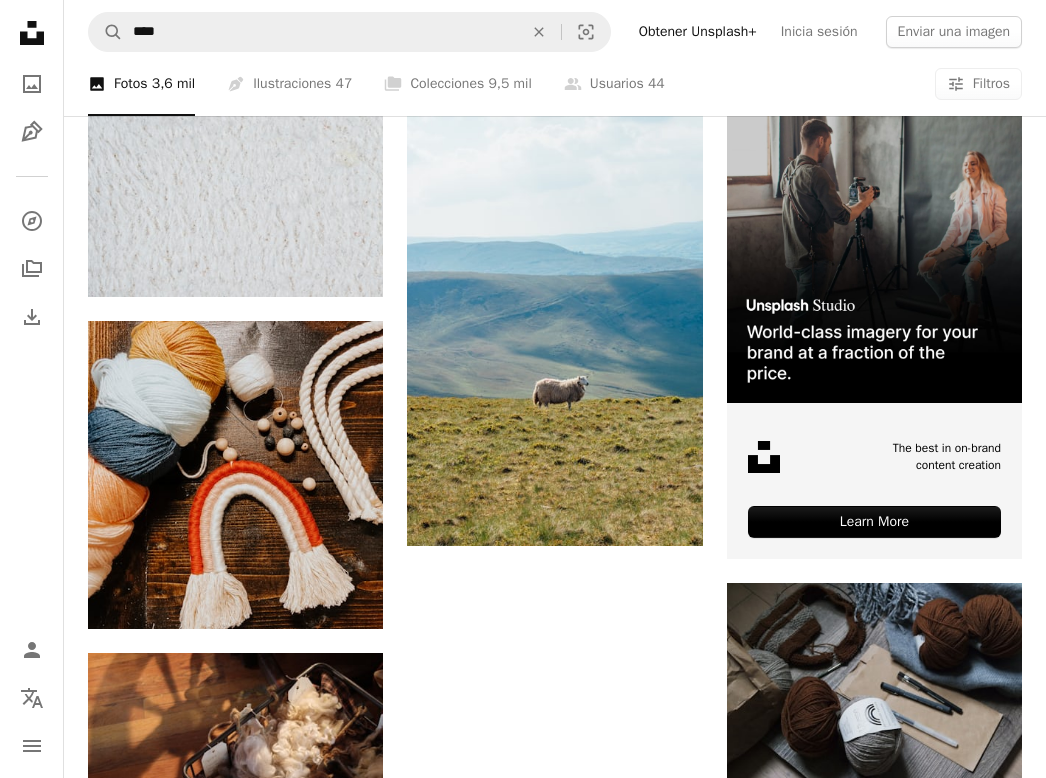 click on "Cargar más" at bounding box center (555, 1327) 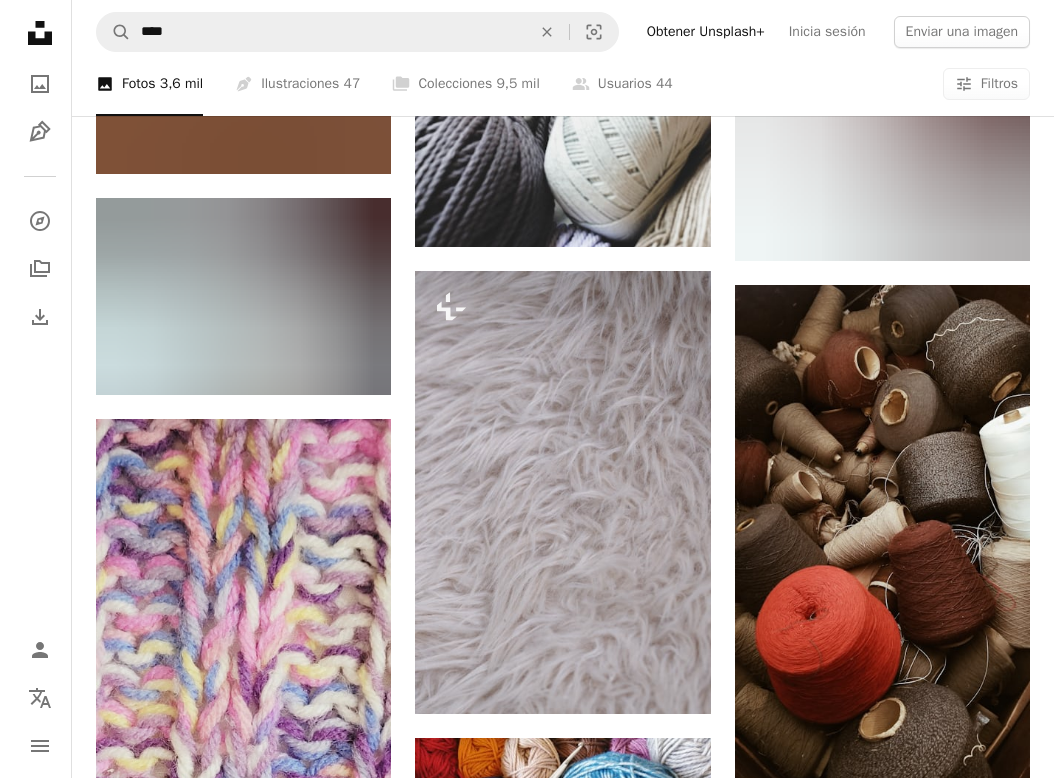 scroll, scrollTop: 11419, scrollLeft: 0, axis: vertical 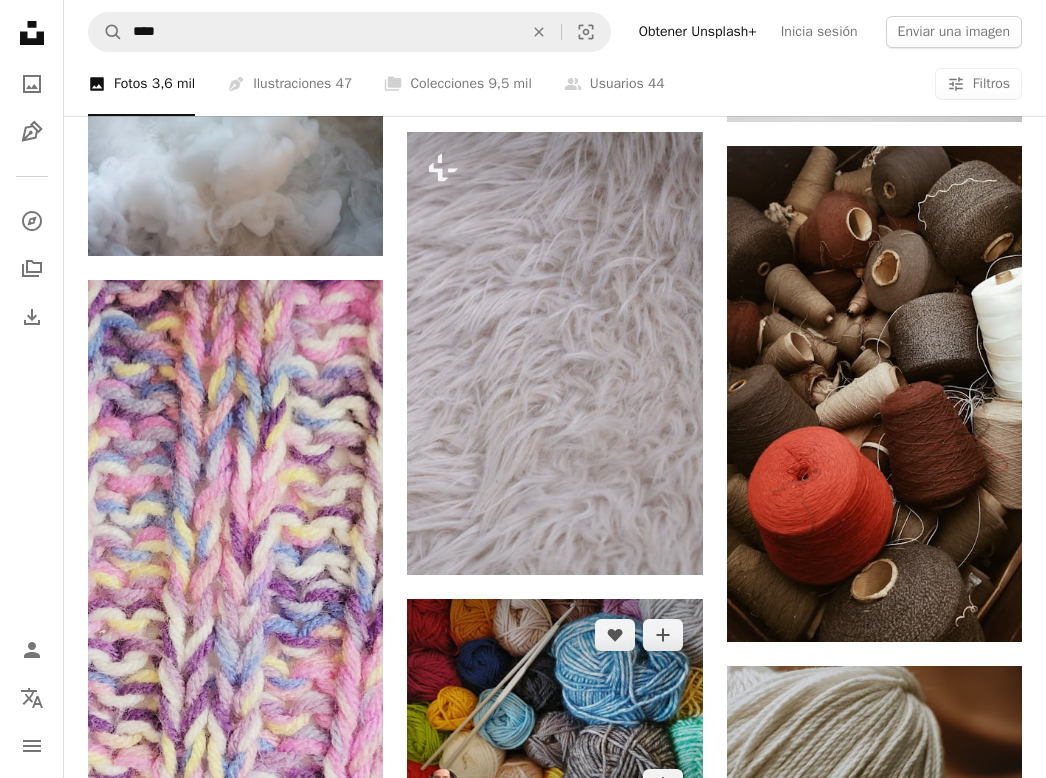 click at bounding box center [554, 709] 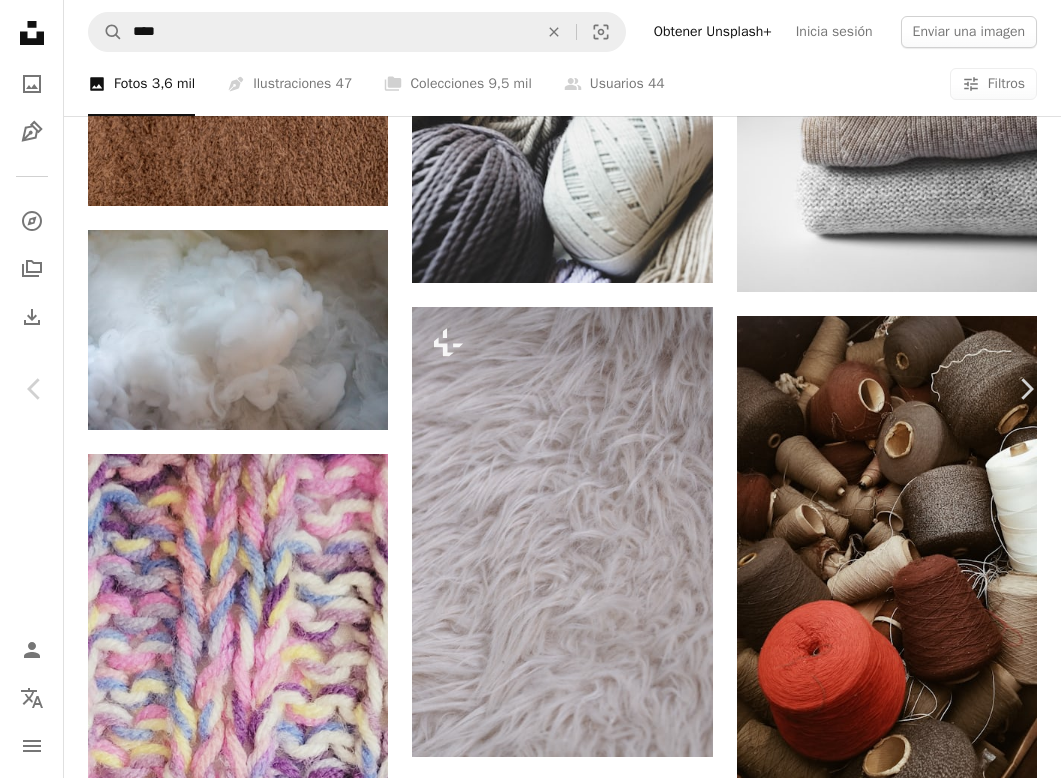 scroll, scrollTop: 1868, scrollLeft: 0, axis: vertical 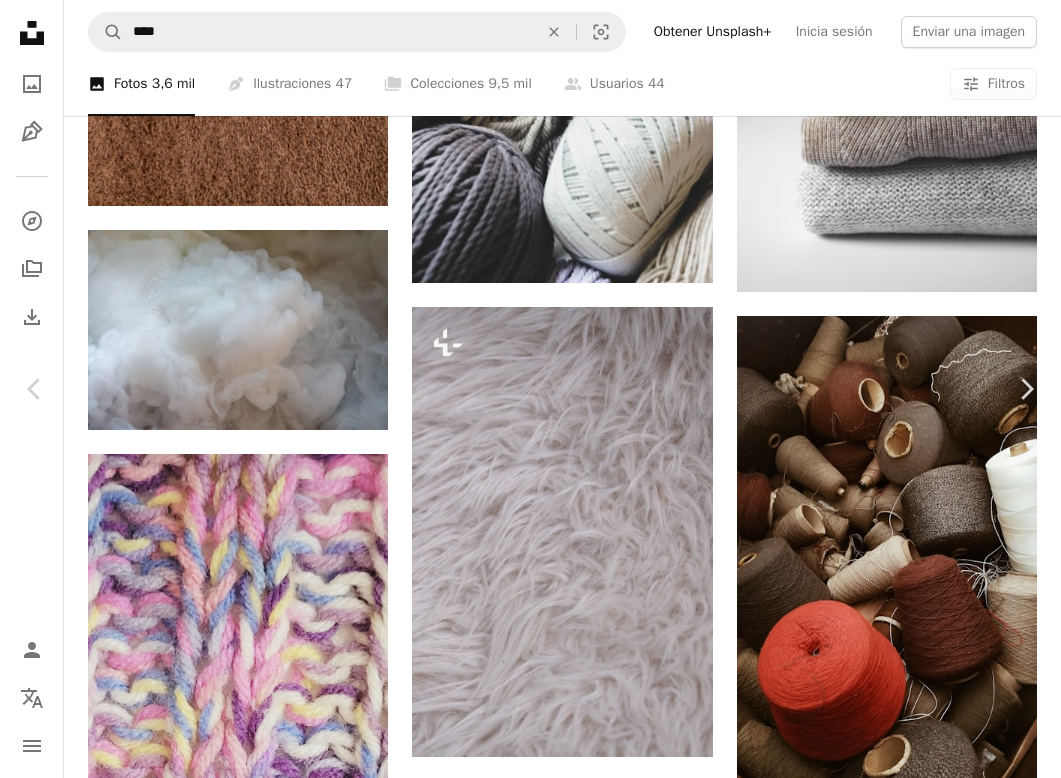 click on "Descargar gratis" at bounding box center (855, 4513) 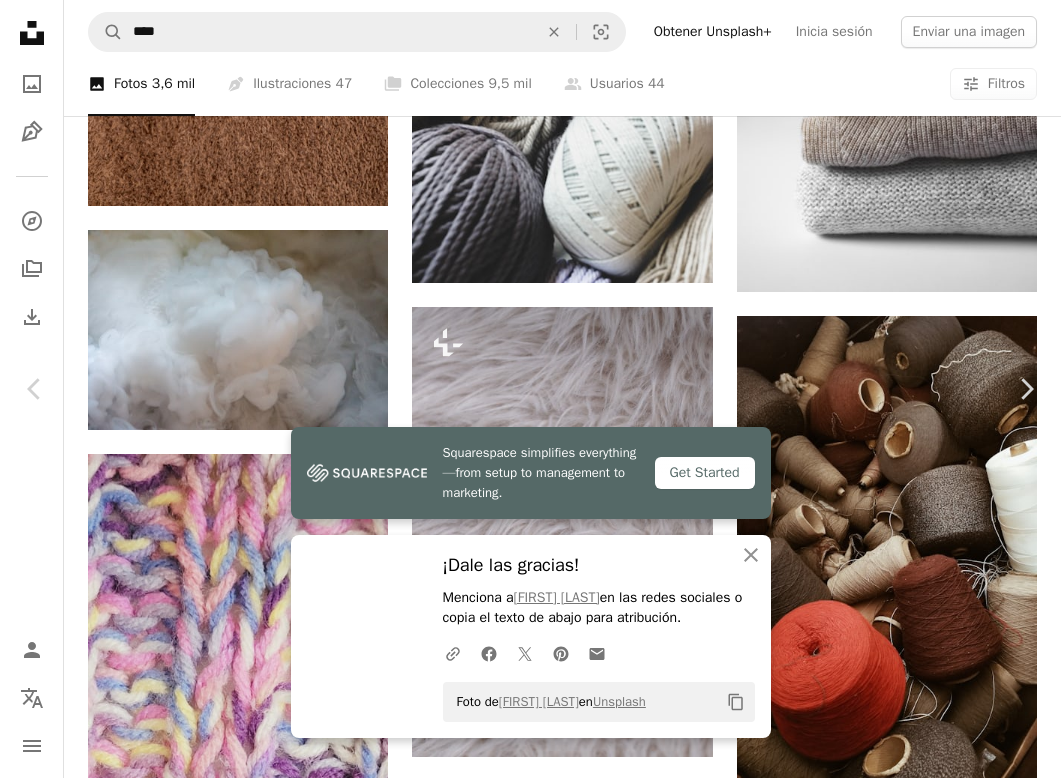scroll, scrollTop: 5401, scrollLeft: 0, axis: vertical 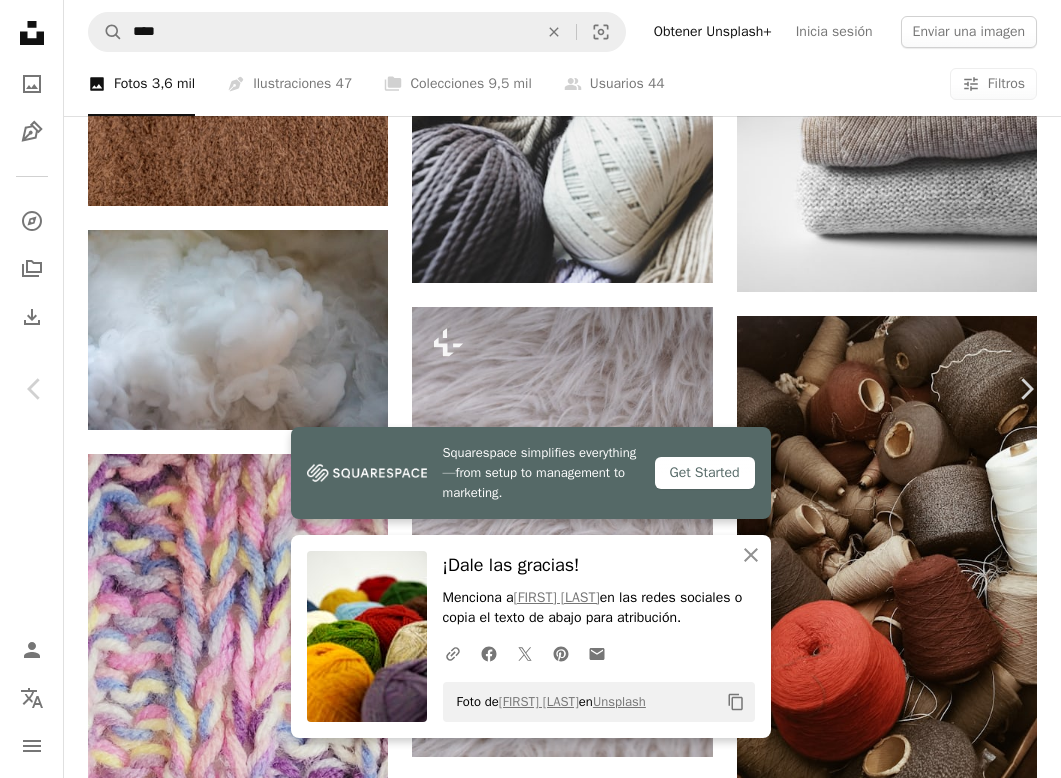 click at bounding box center (743, 5167) 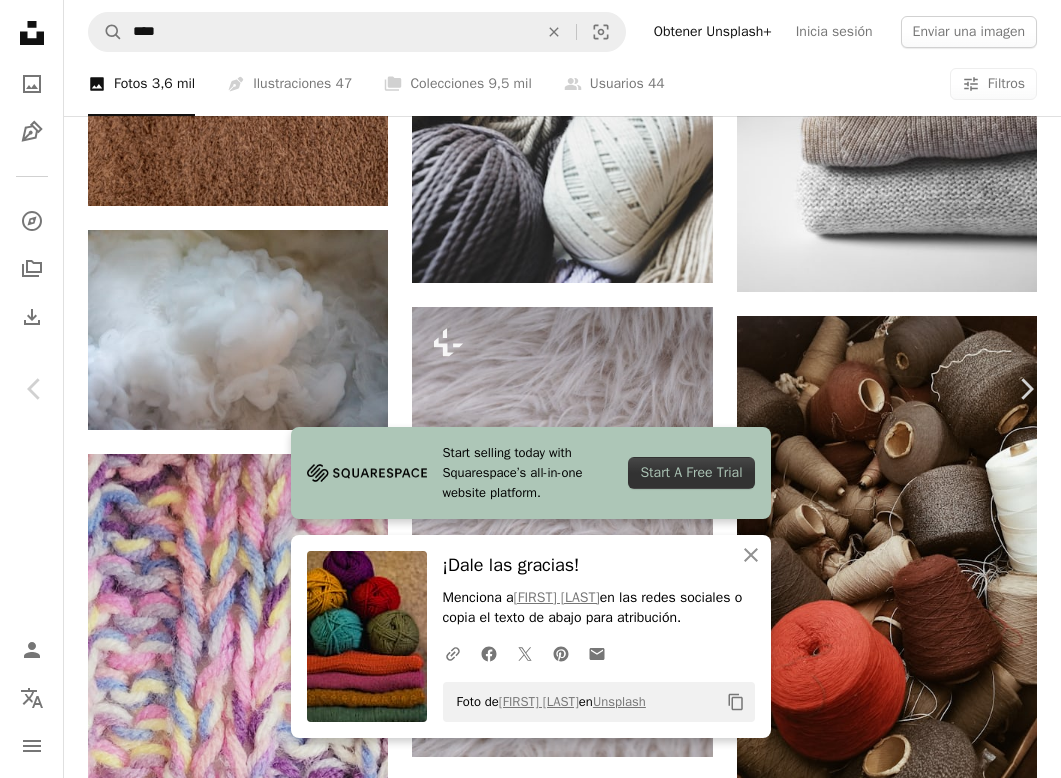 scroll, scrollTop: 3034, scrollLeft: 0, axis: vertical 